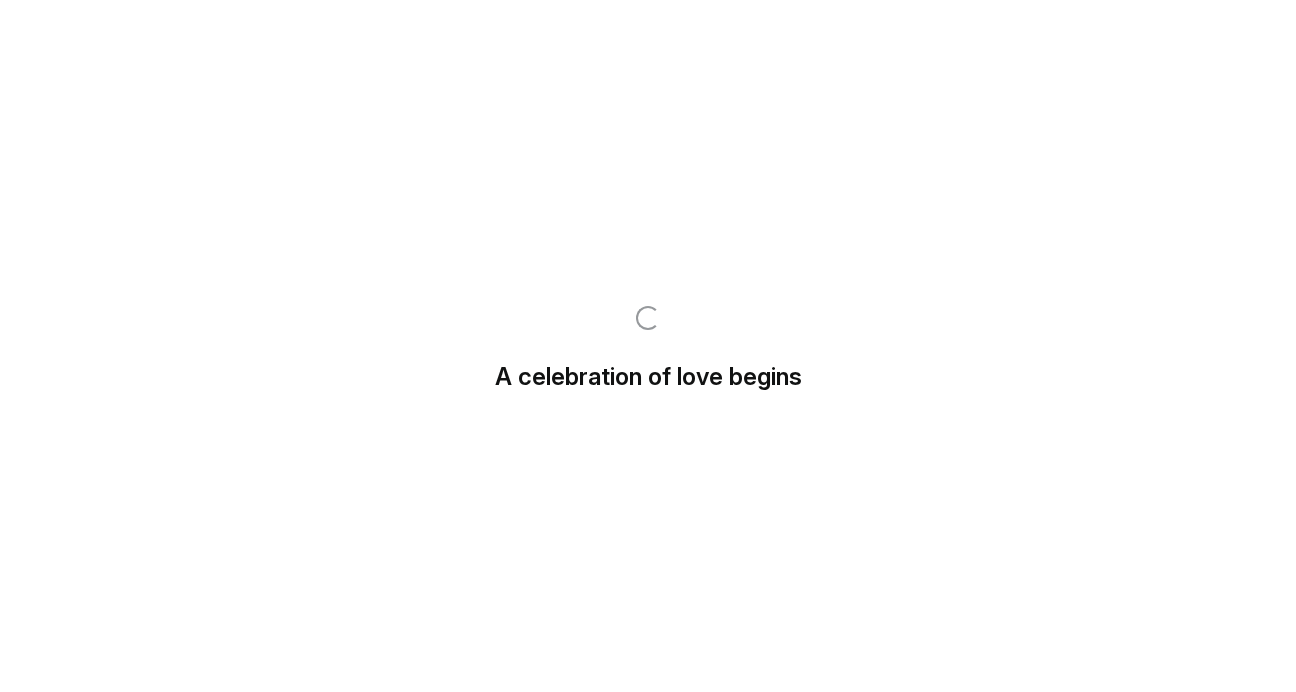 scroll, scrollTop: 0, scrollLeft: 0, axis: both 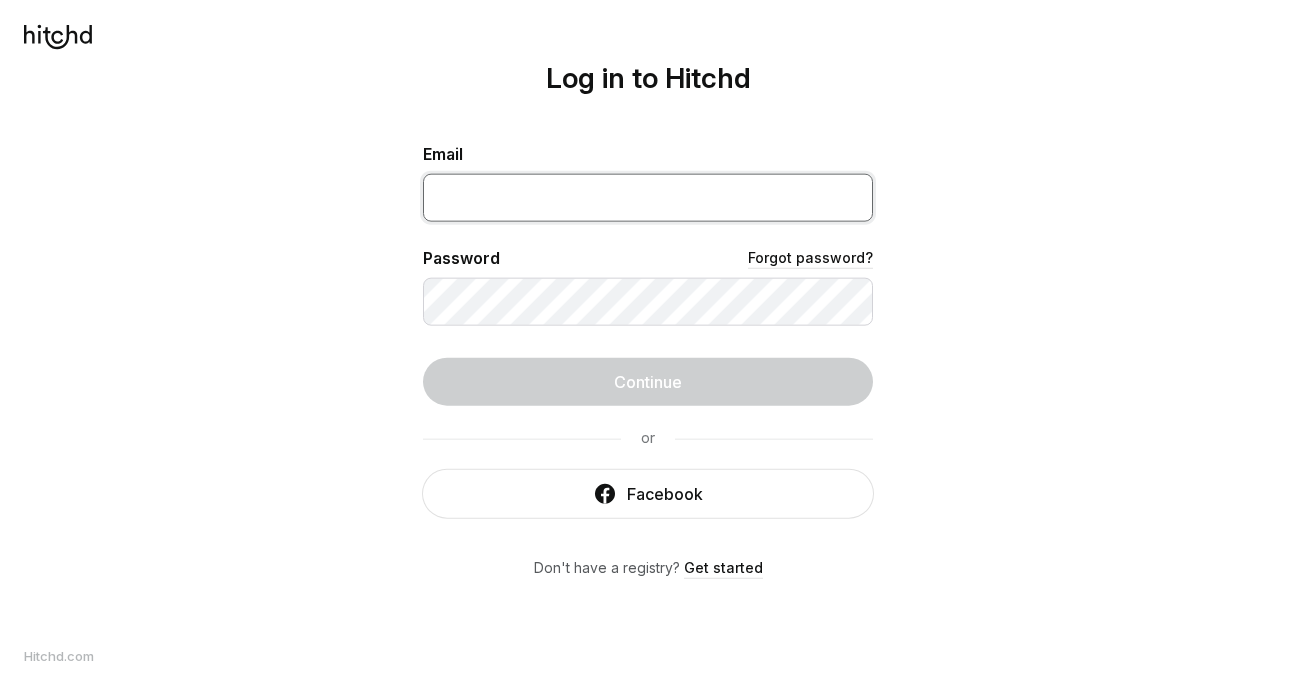 click at bounding box center [648, 198] 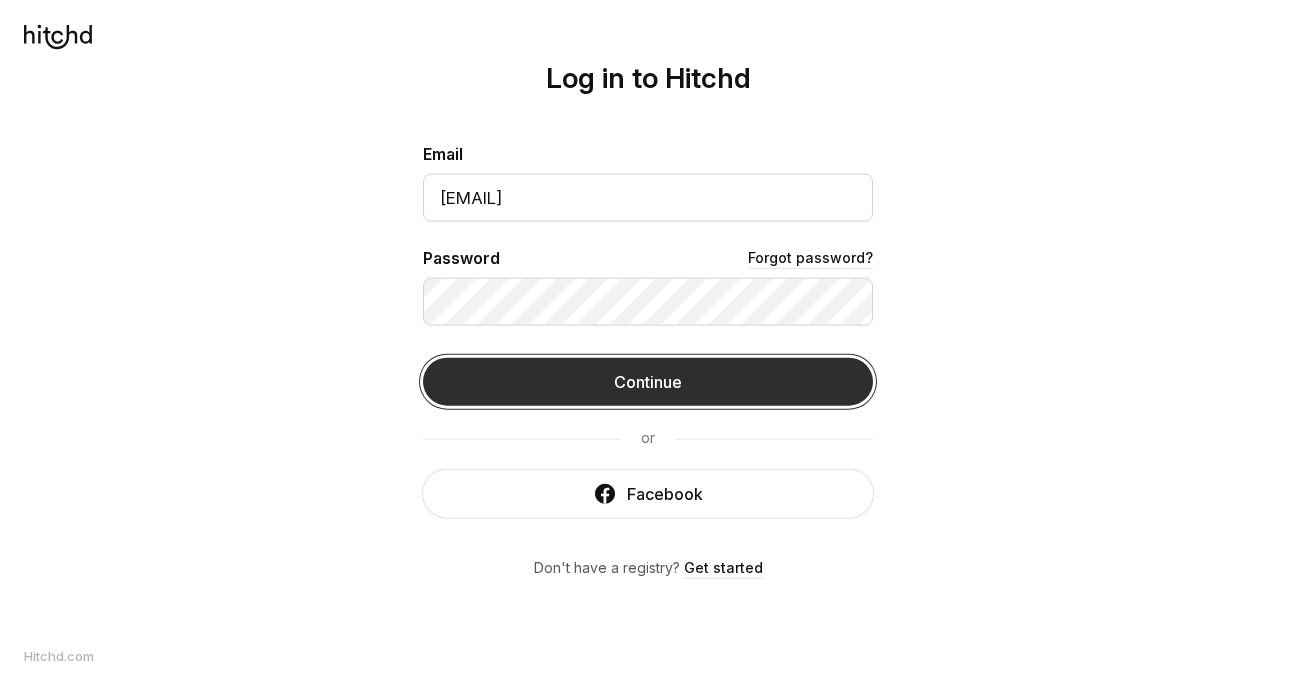 click on "Continue" at bounding box center (648, 382) 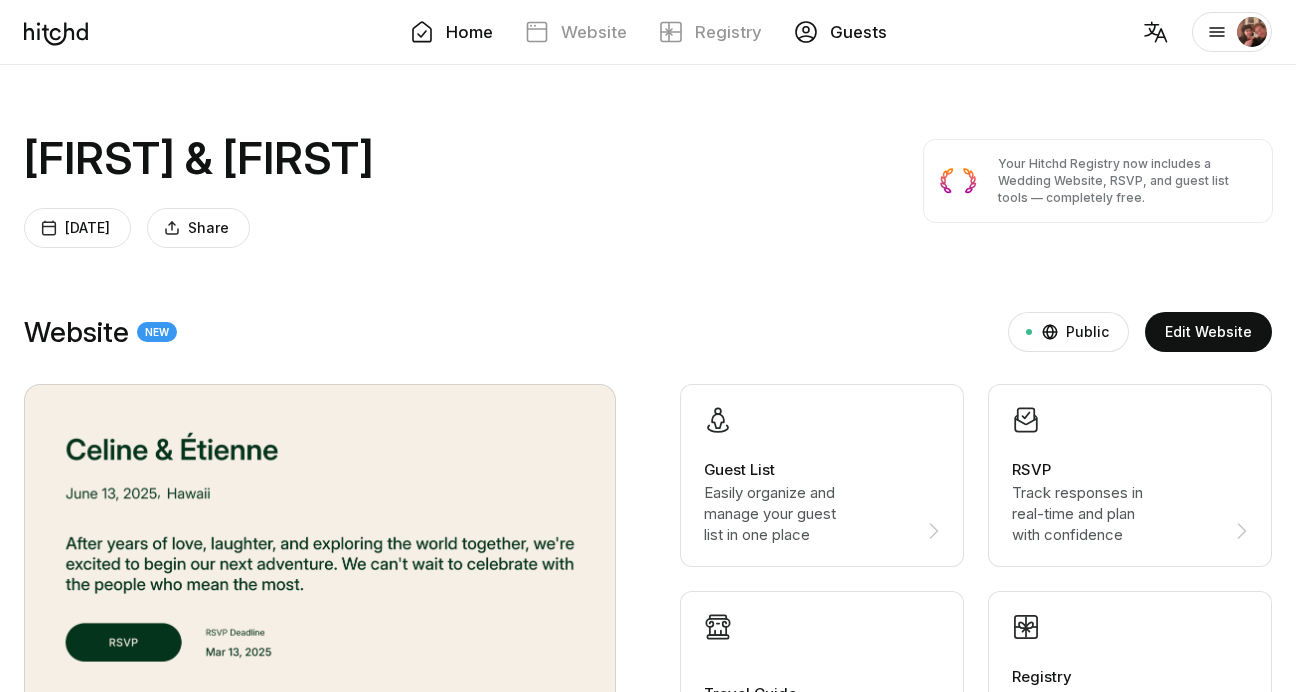 click on "Guests" at bounding box center [858, 32] 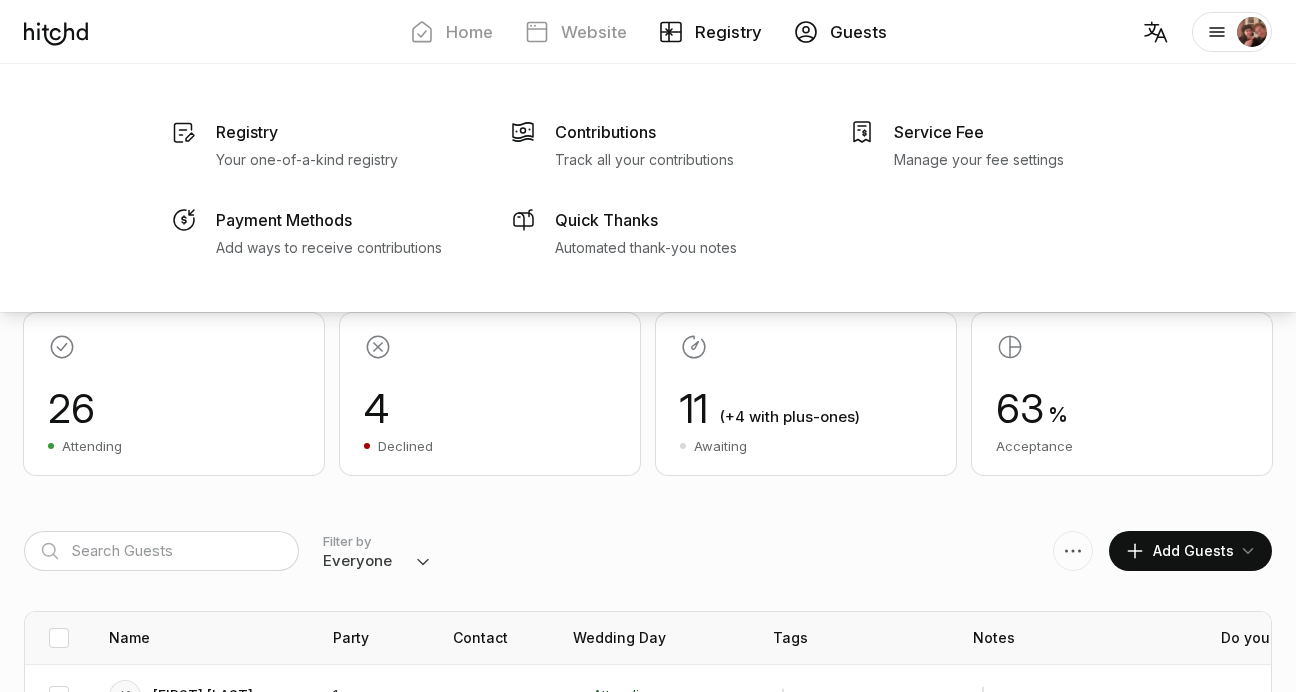 click on "Registry" at bounding box center [728, 32] 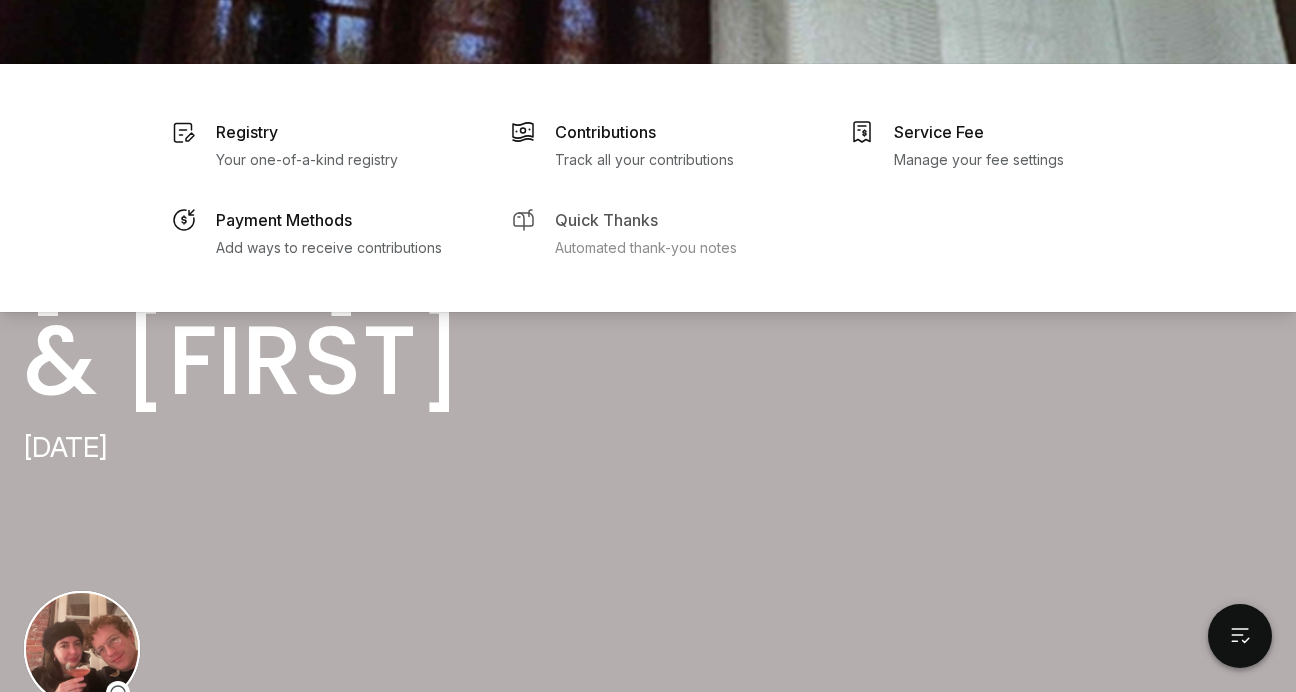 scroll, scrollTop: 144, scrollLeft: 0, axis: vertical 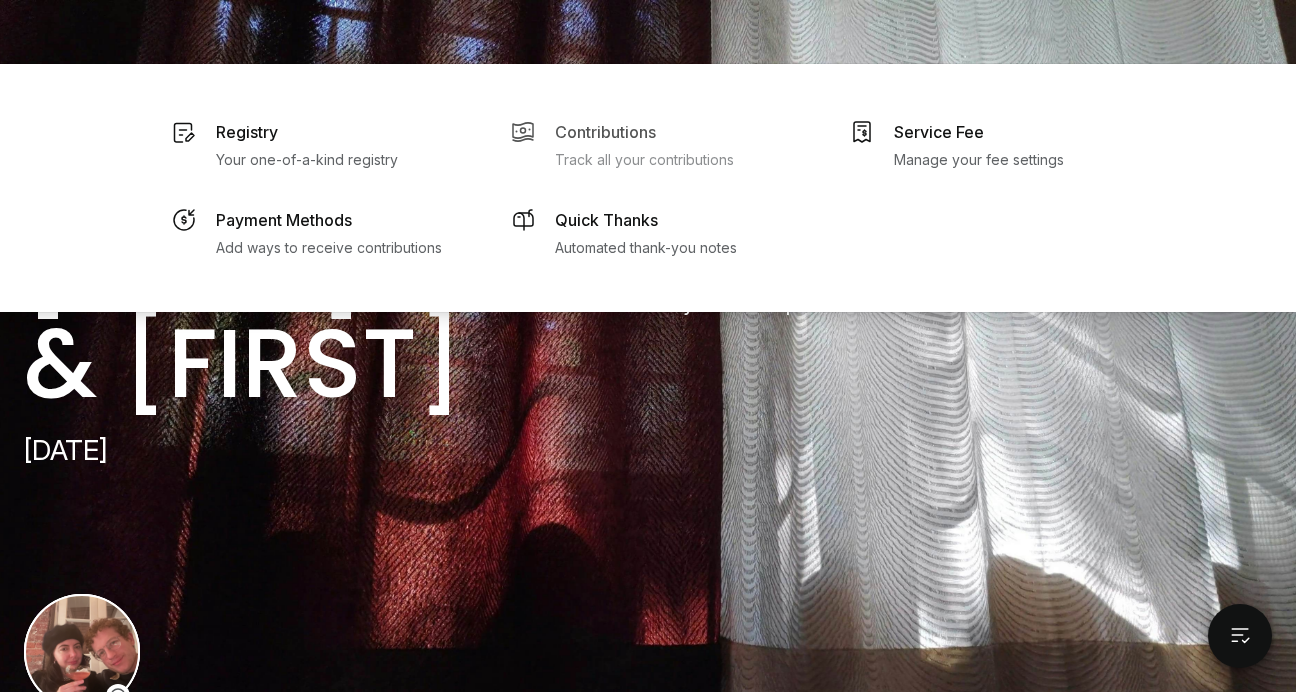 click on "Track all your contributions" at bounding box center [307, 160] 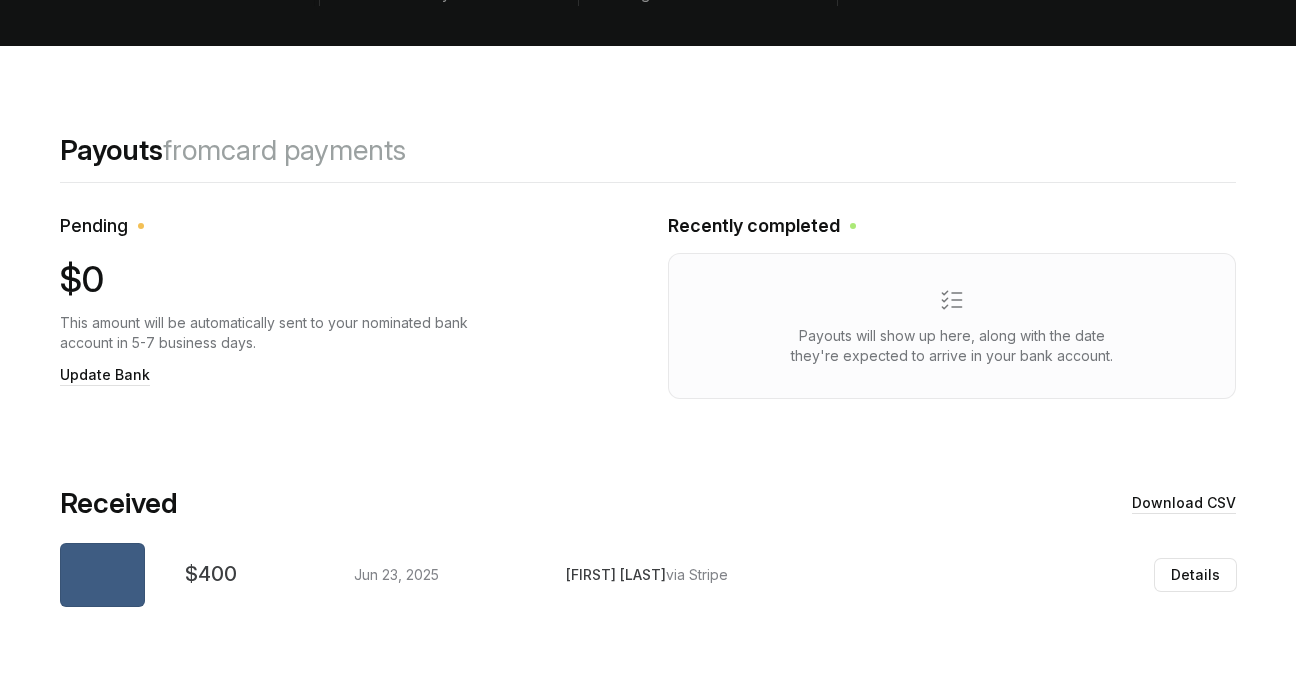 scroll, scrollTop: 391, scrollLeft: 0, axis: vertical 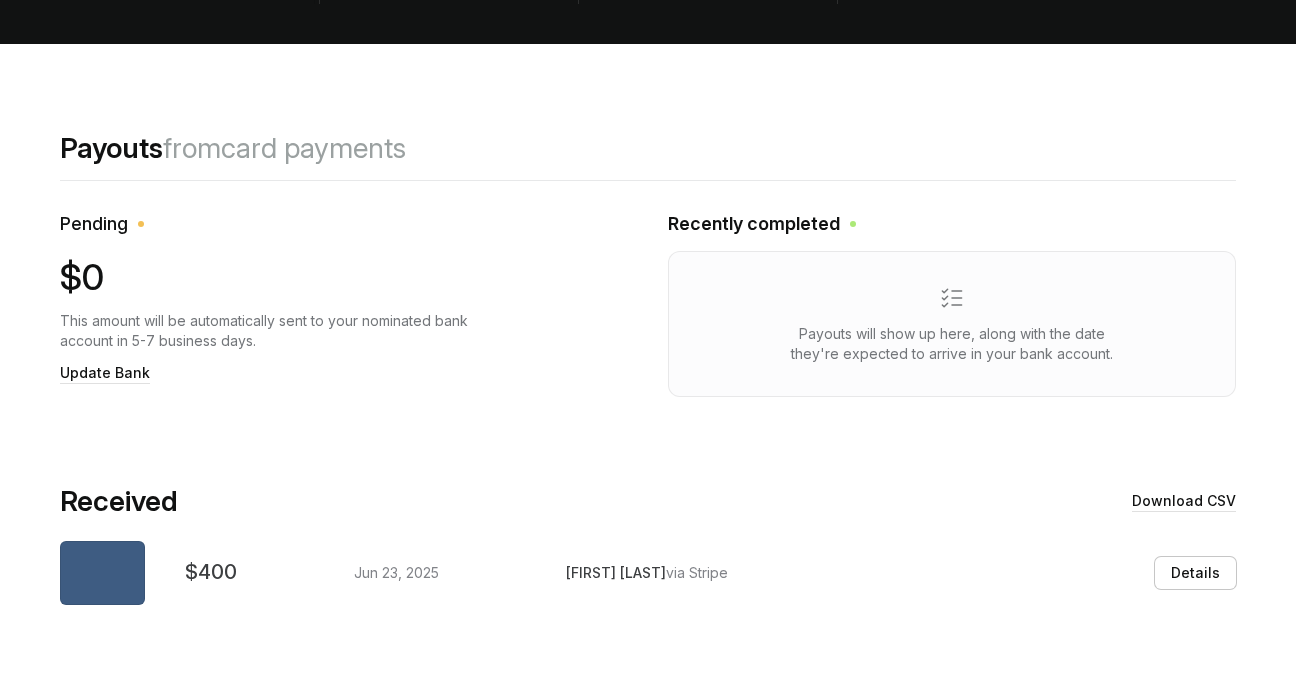 click on "Details" at bounding box center (1195, 573) 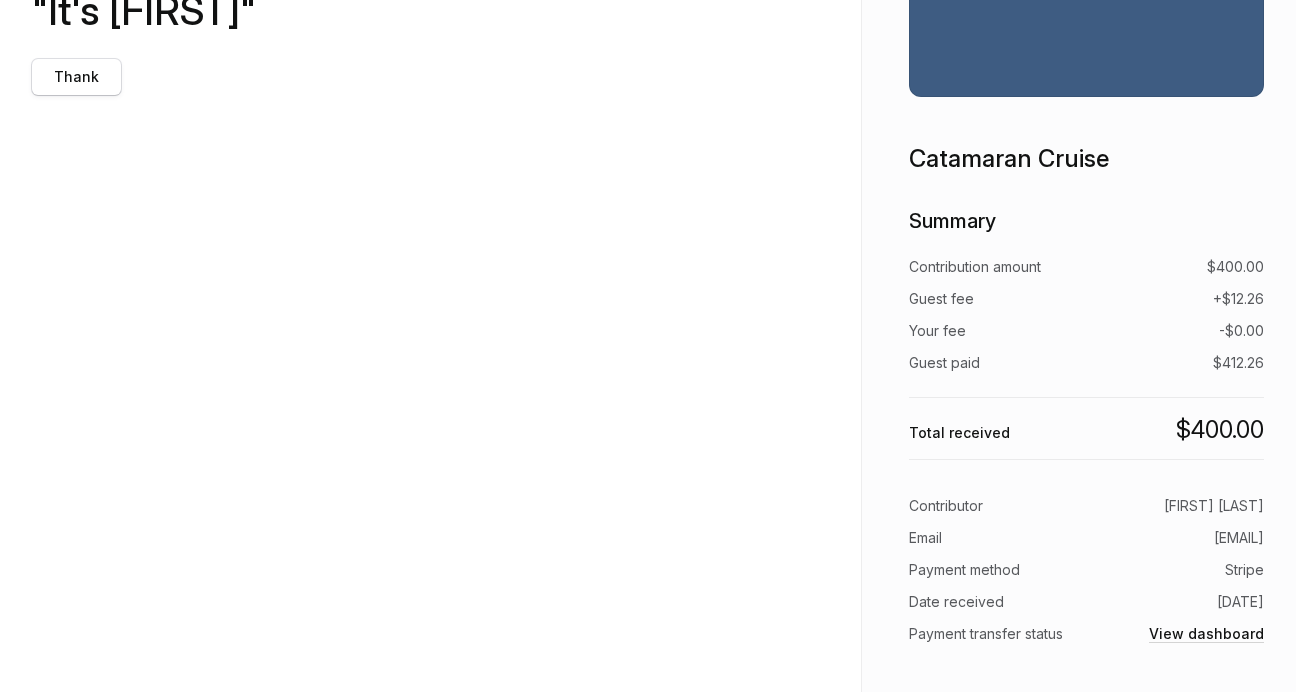 scroll, scrollTop: 0, scrollLeft: 0, axis: both 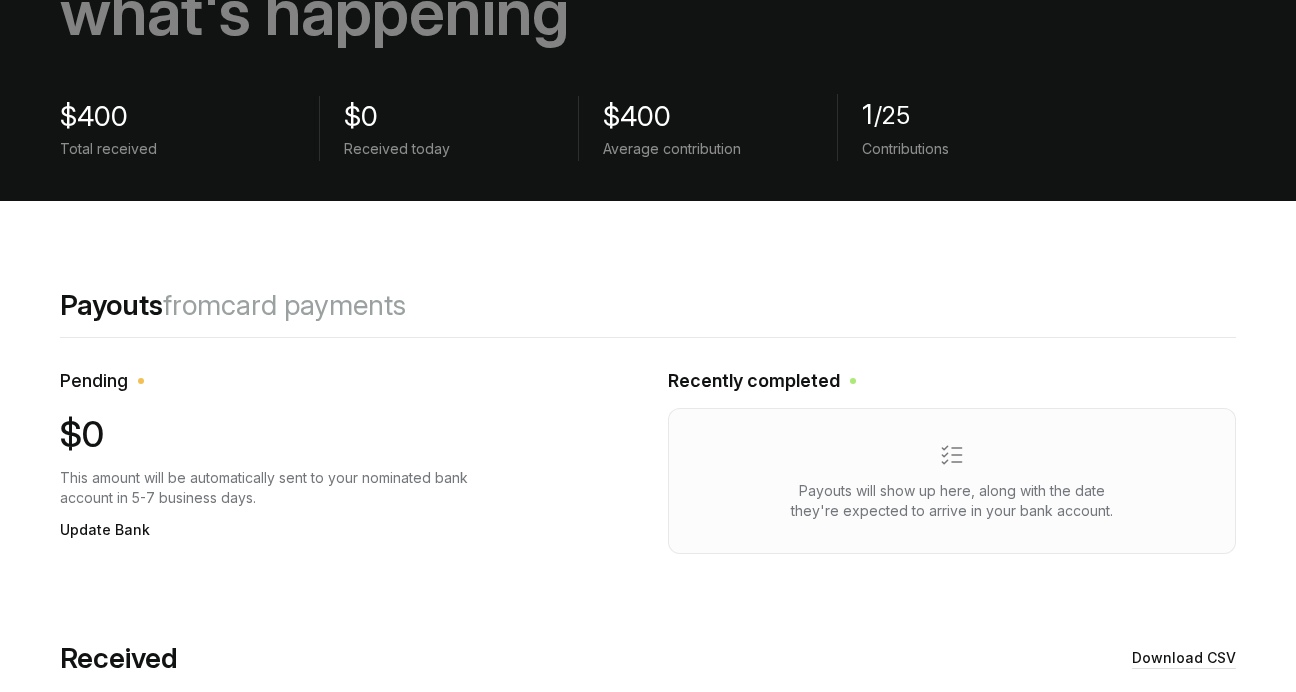 click on "Update Bank" at bounding box center [105, 530] 